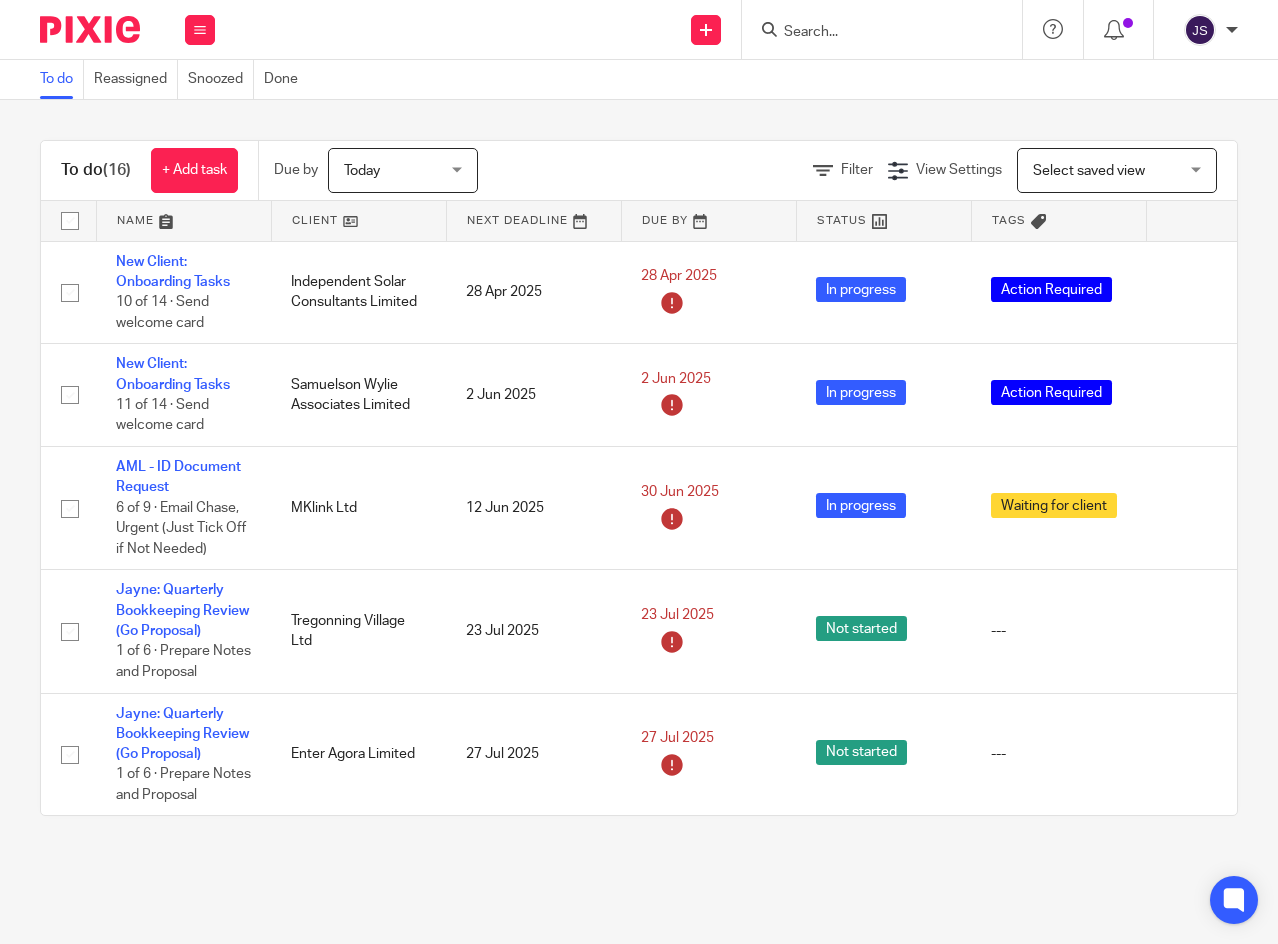 scroll, scrollTop: 0, scrollLeft: 0, axis: both 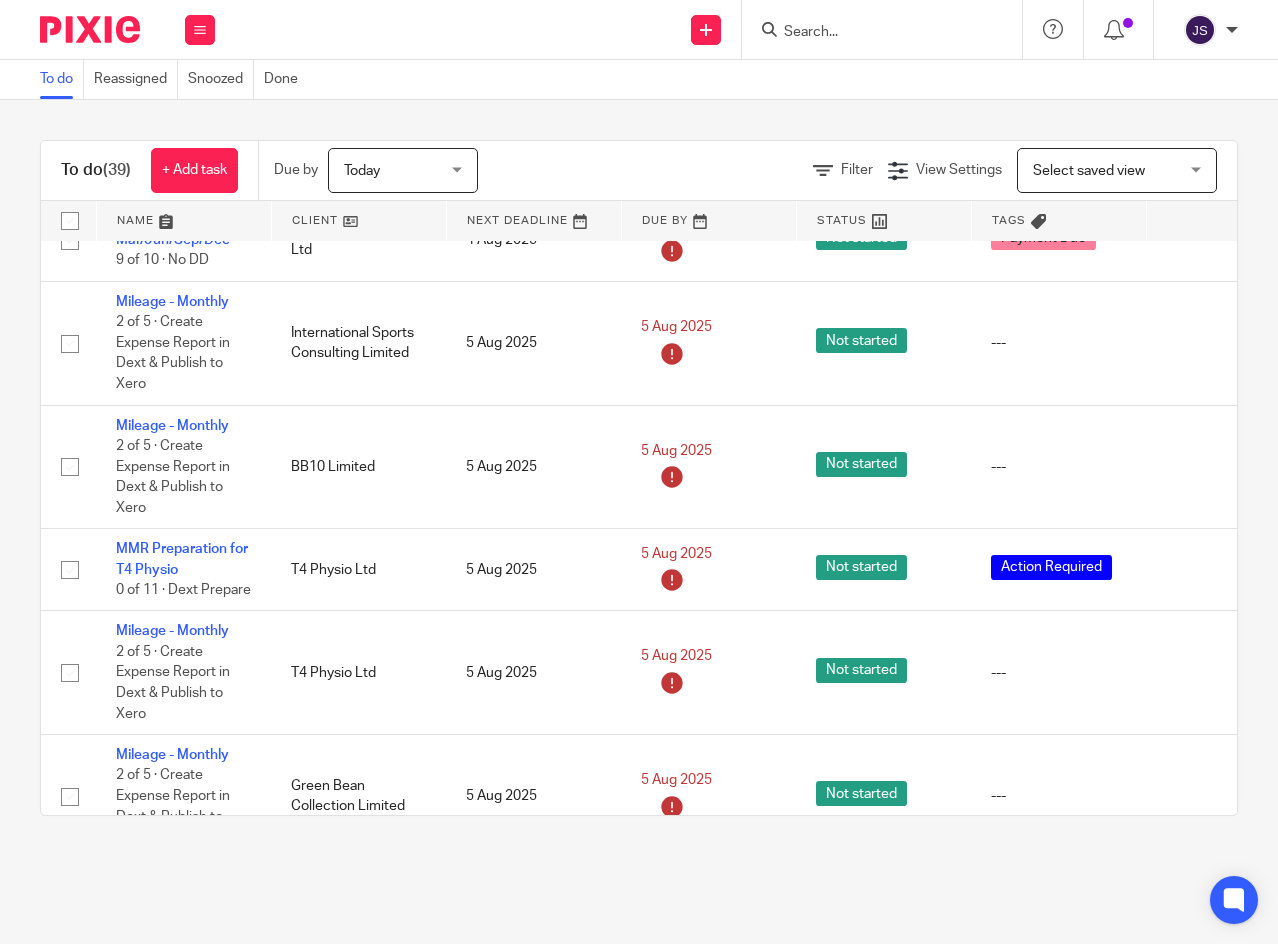 click at bounding box center [1191, 467] 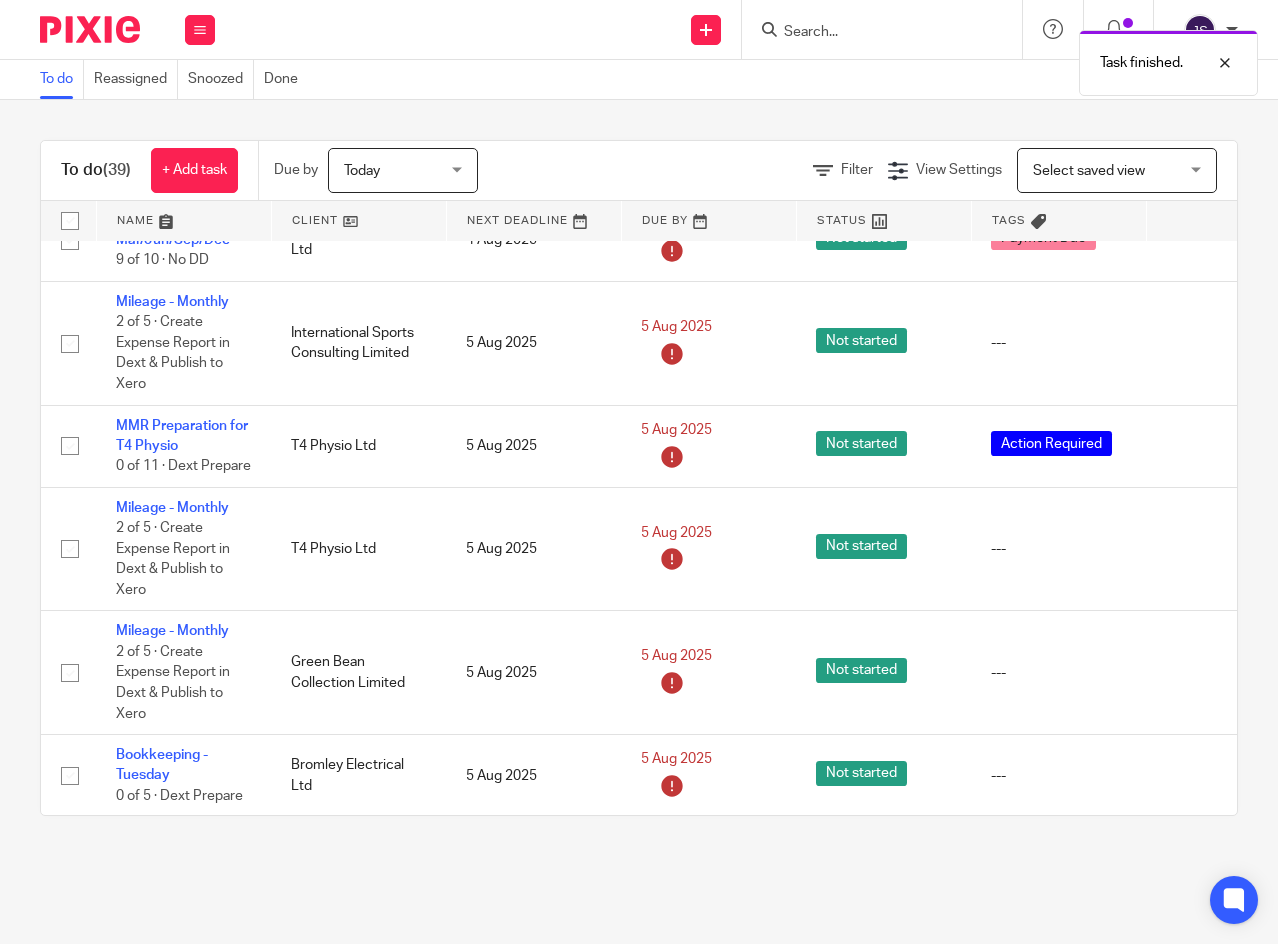 click at bounding box center (1191, 446) 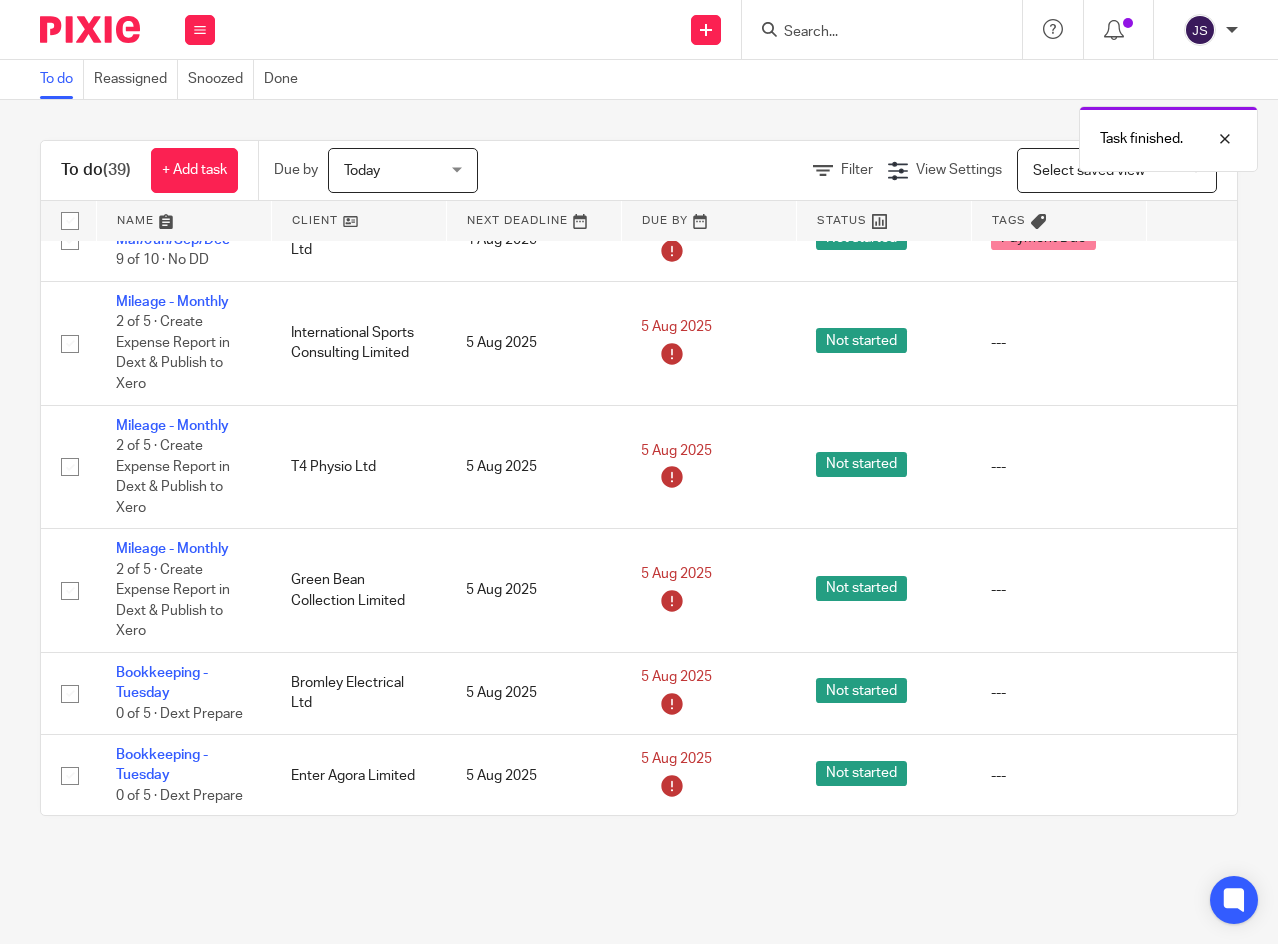 click at bounding box center [1191, 467] 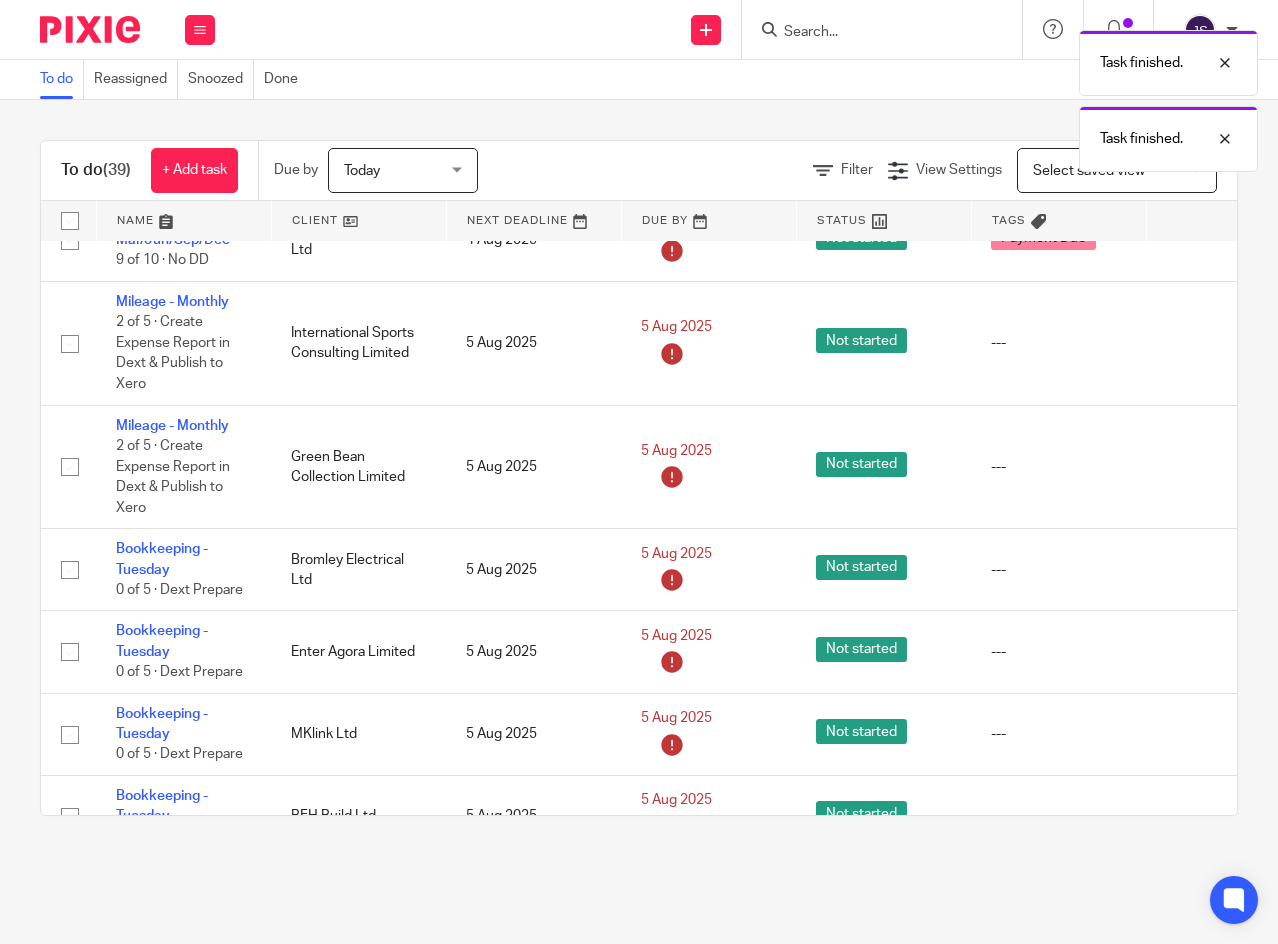 click at bounding box center [1191, 467] 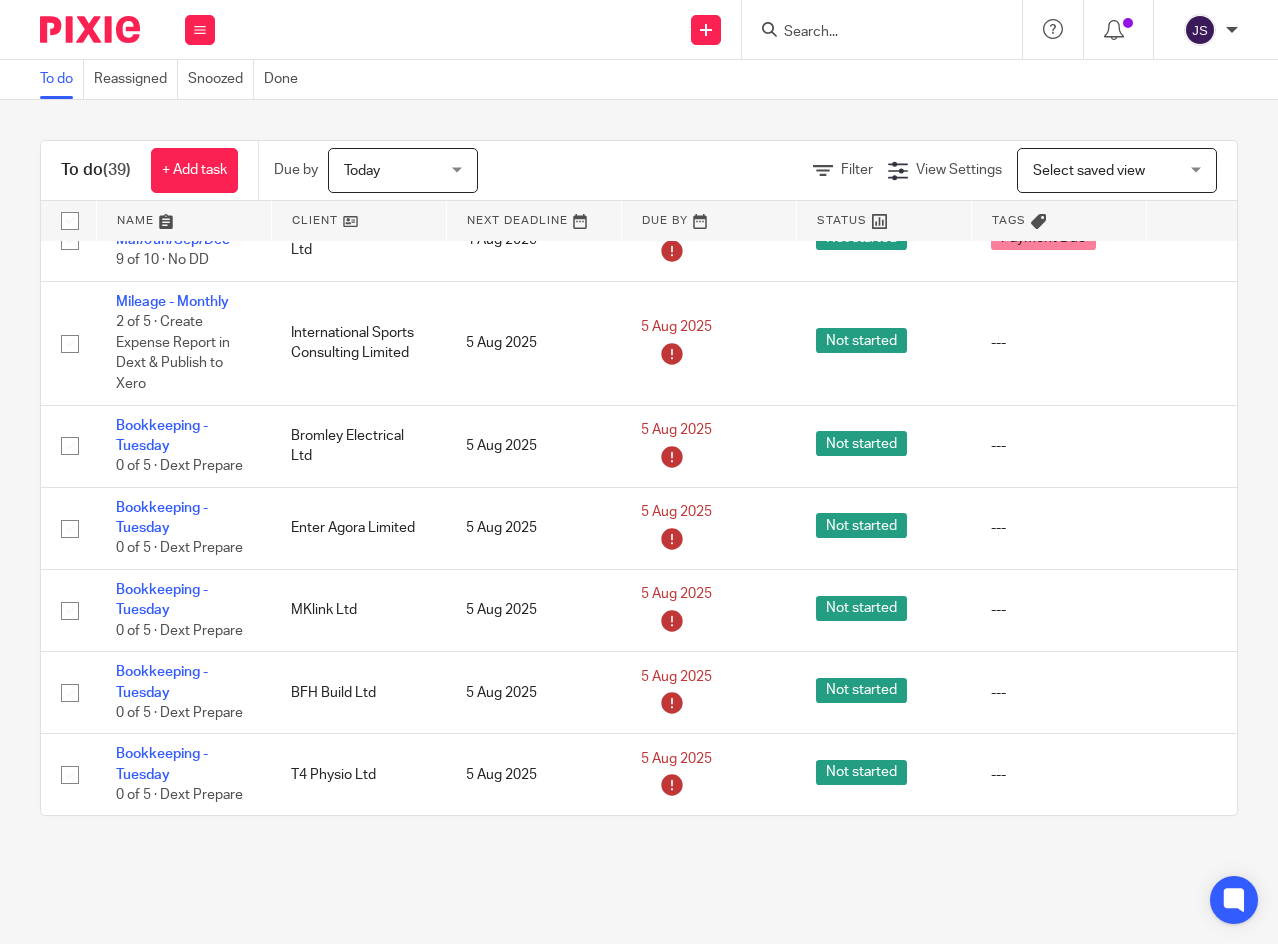 click at bounding box center (1191, 446) 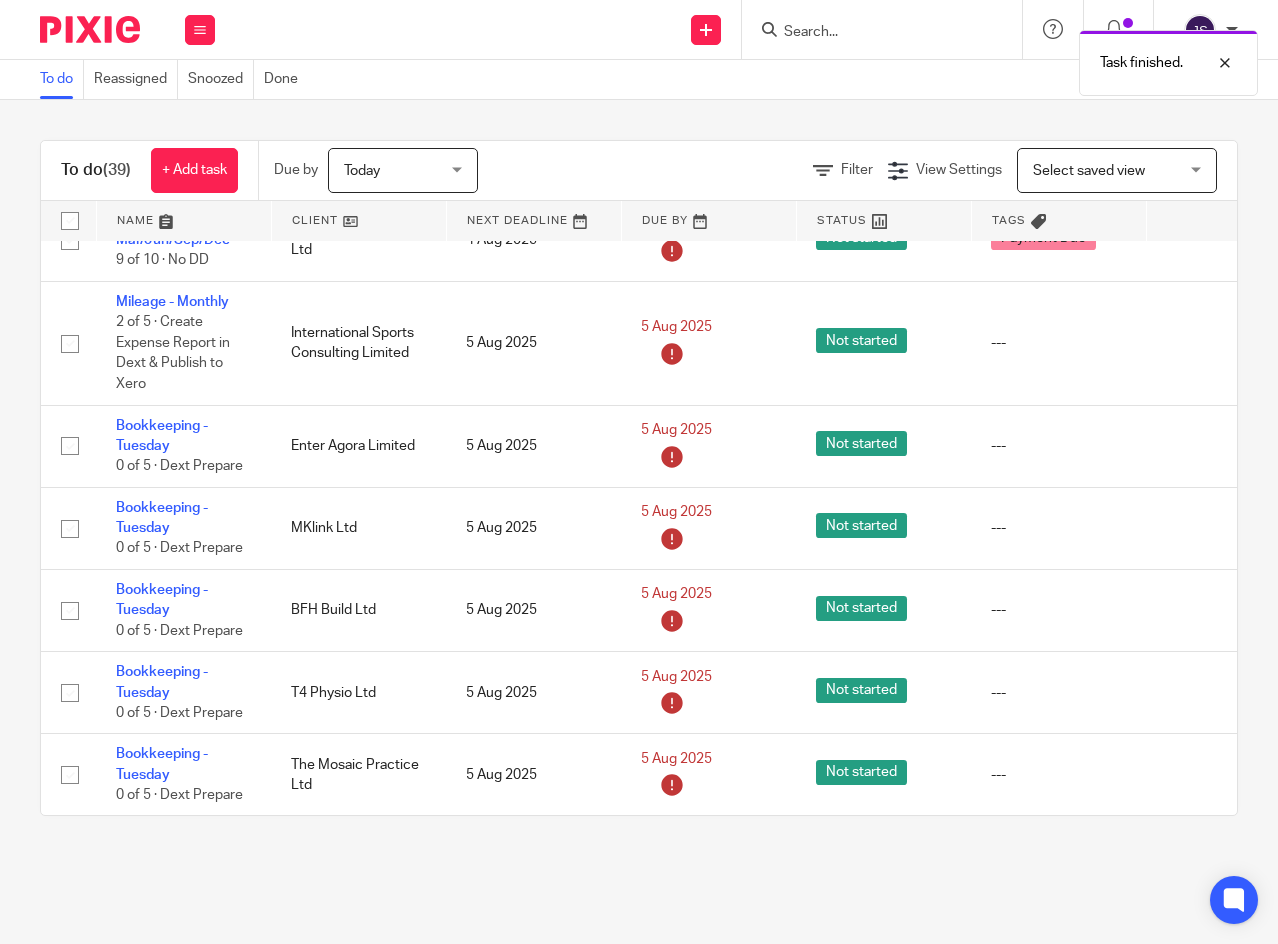 click at bounding box center (1191, 446) 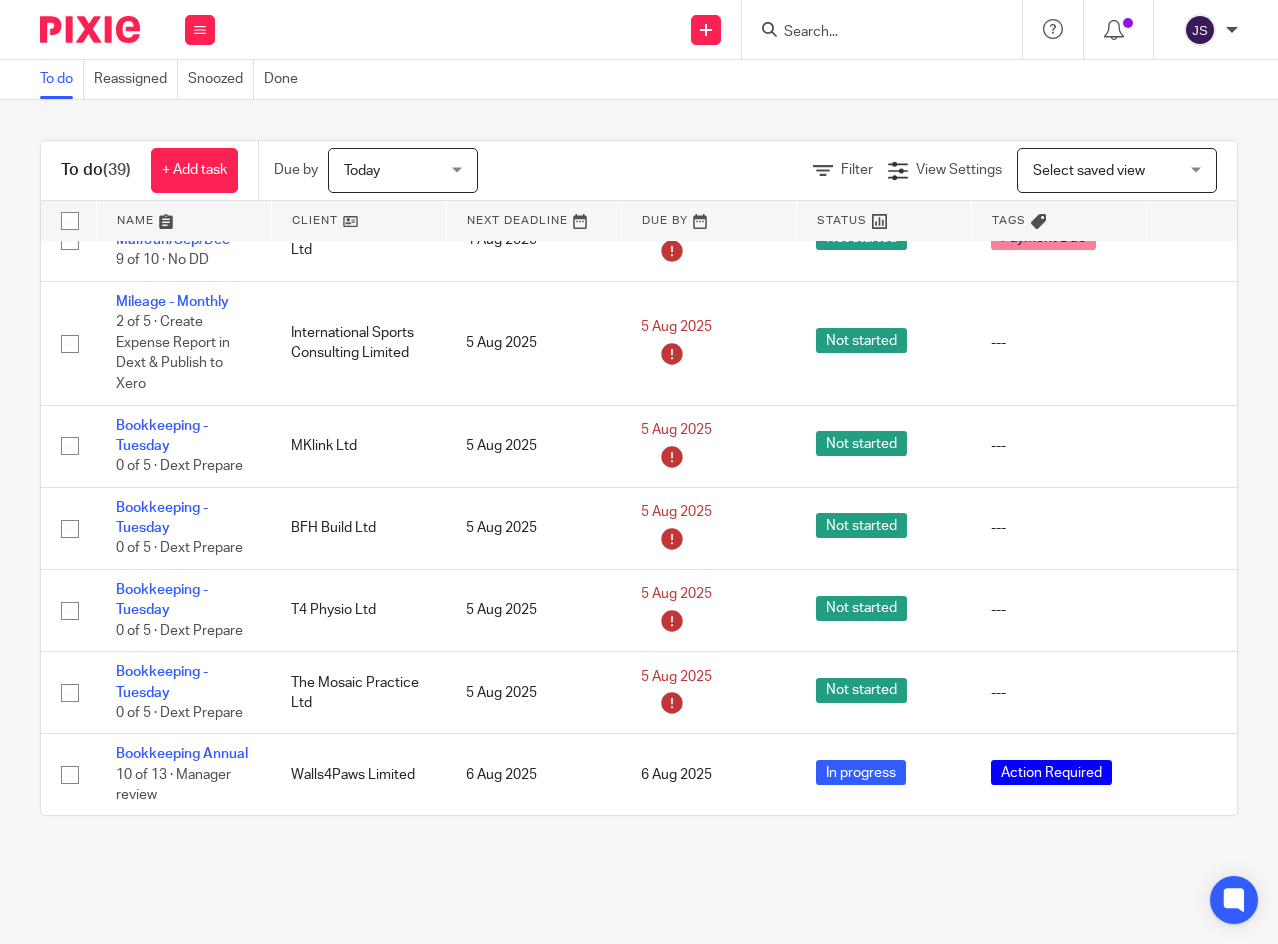 click at bounding box center [1191, 529] 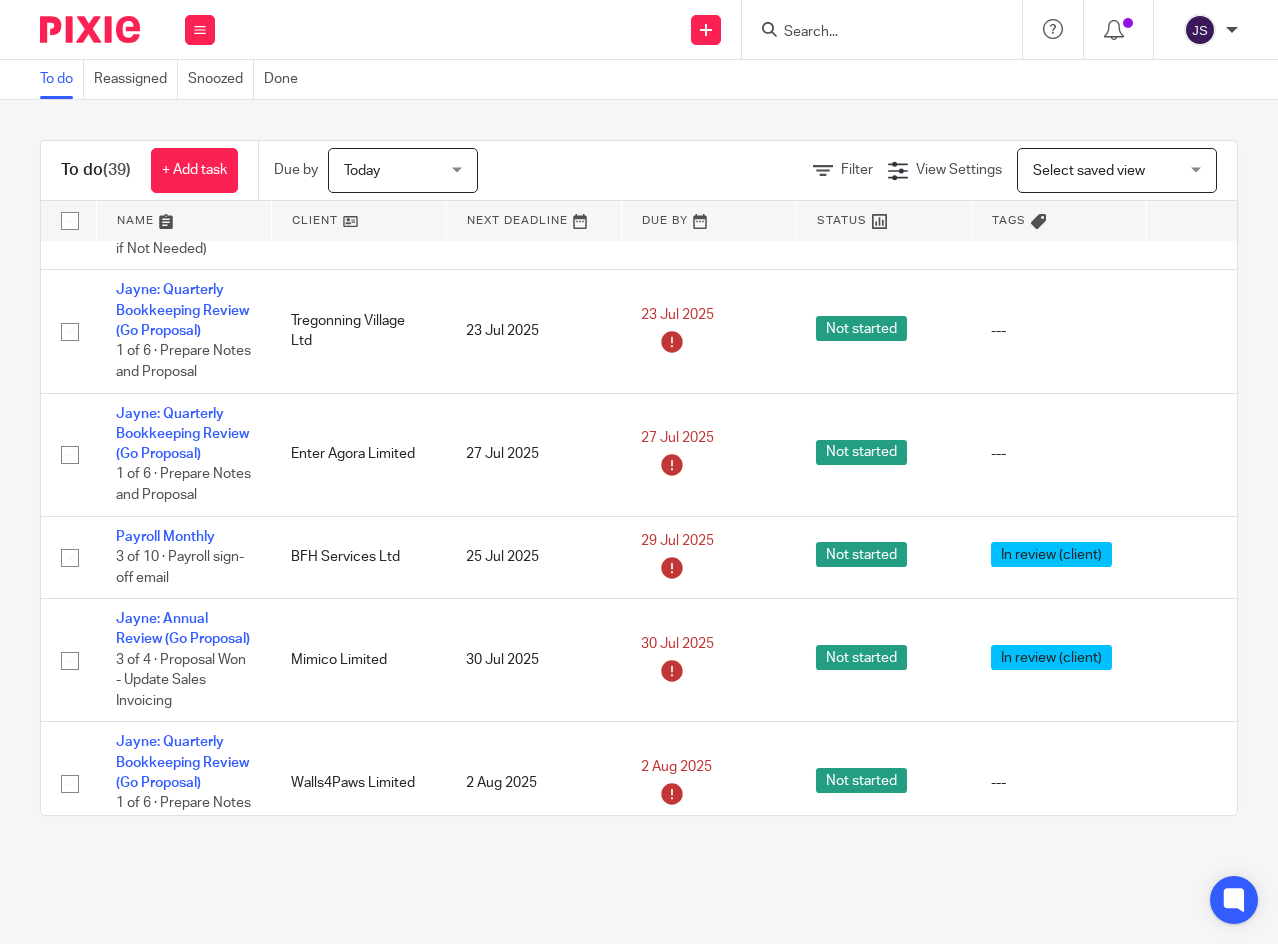 scroll, scrollTop: 400, scrollLeft: 0, axis: vertical 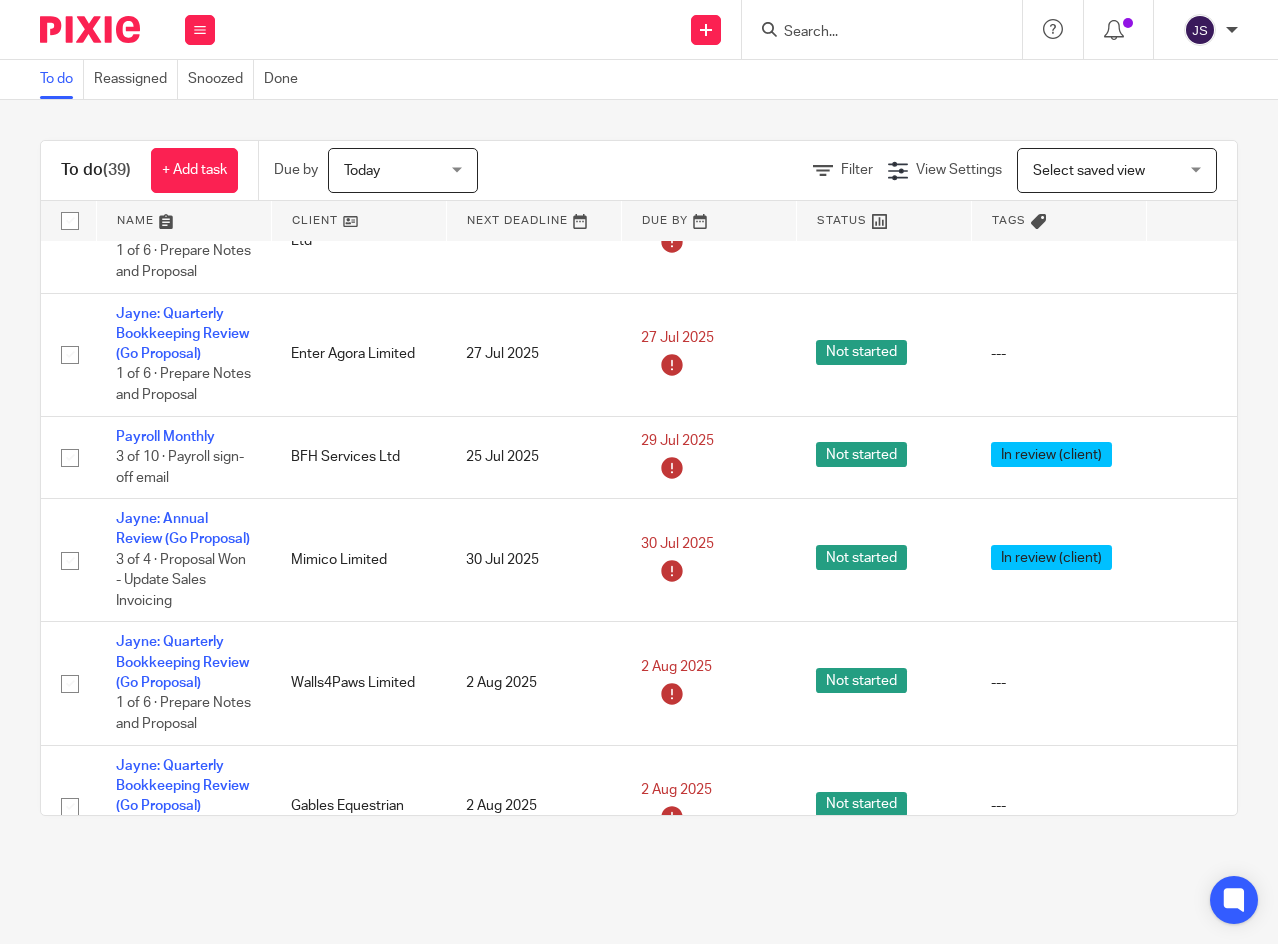 click on "Payroll Monthly" at bounding box center [165, 437] 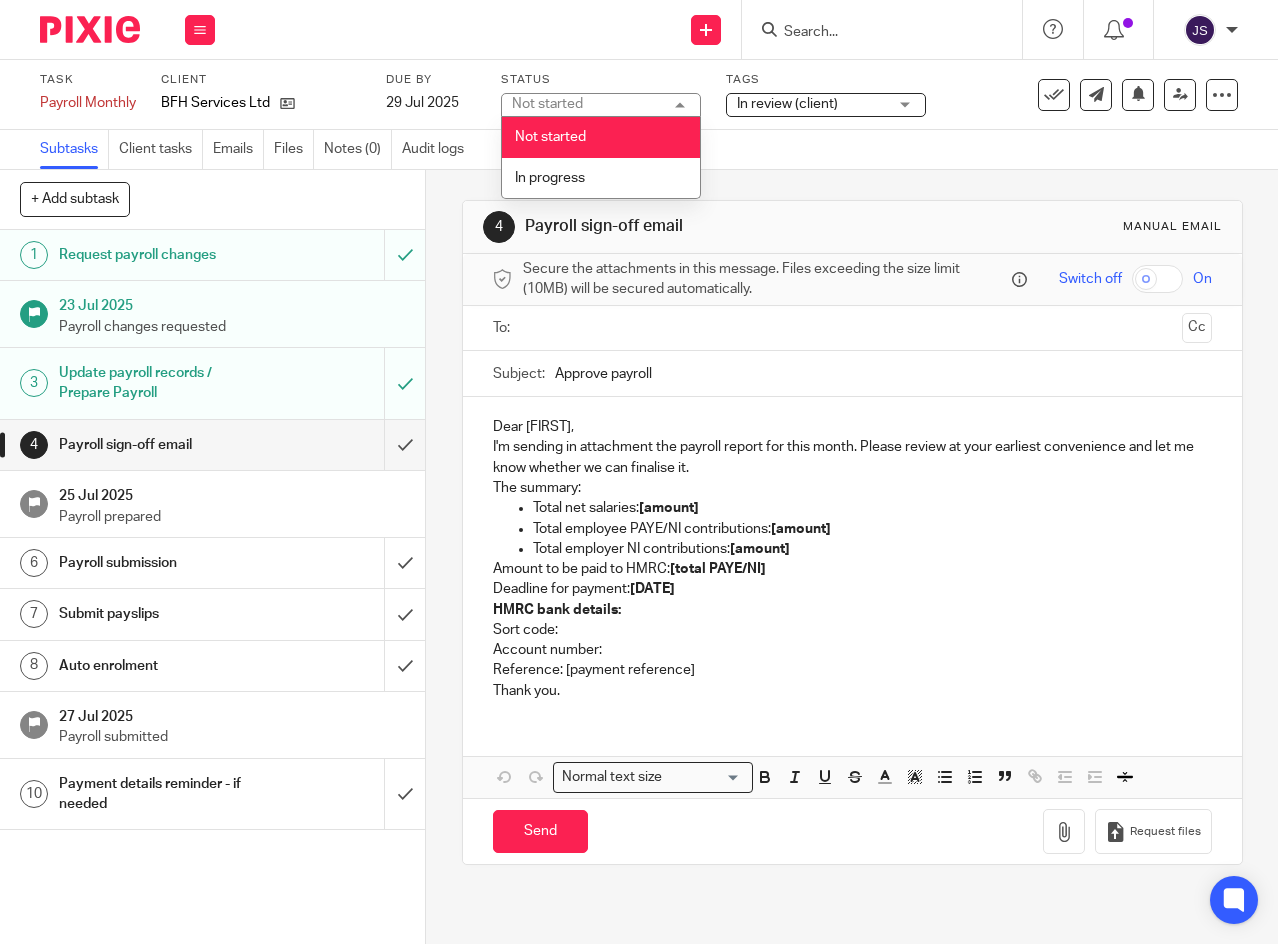 scroll, scrollTop: 0, scrollLeft: 0, axis: both 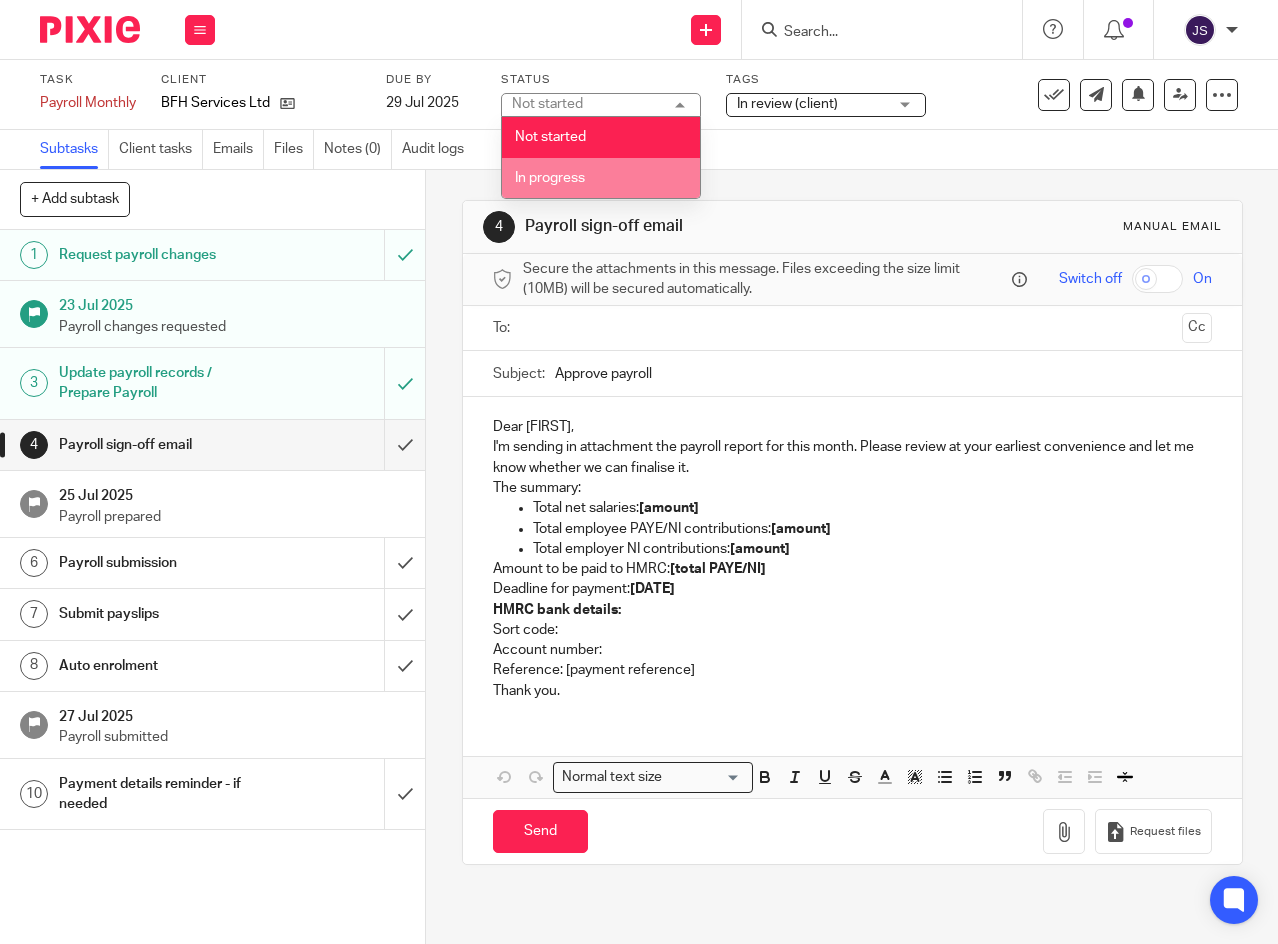 click on "In progress" at bounding box center [601, 178] 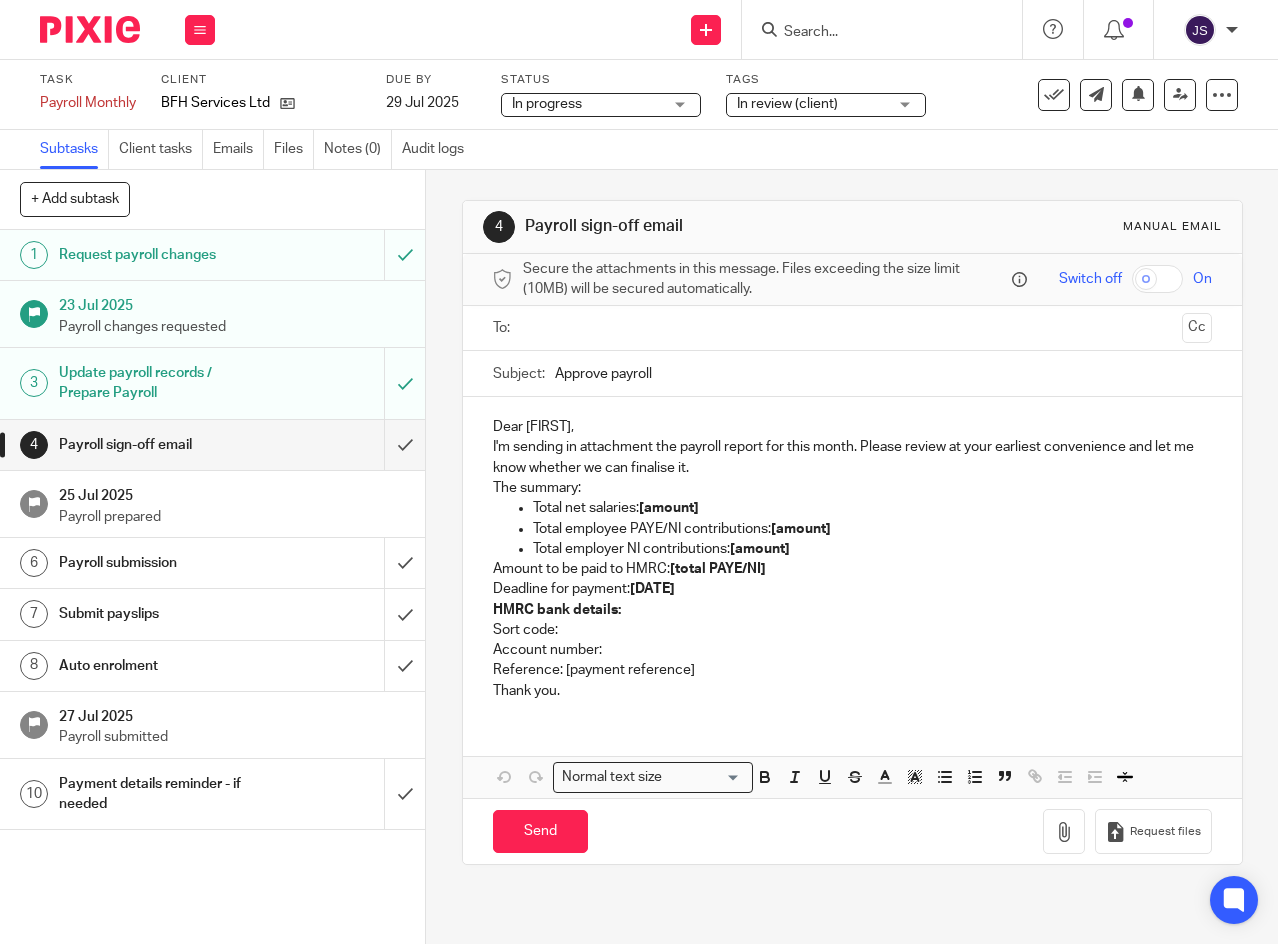 click on "In review (client)" at bounding box center [787, 104] 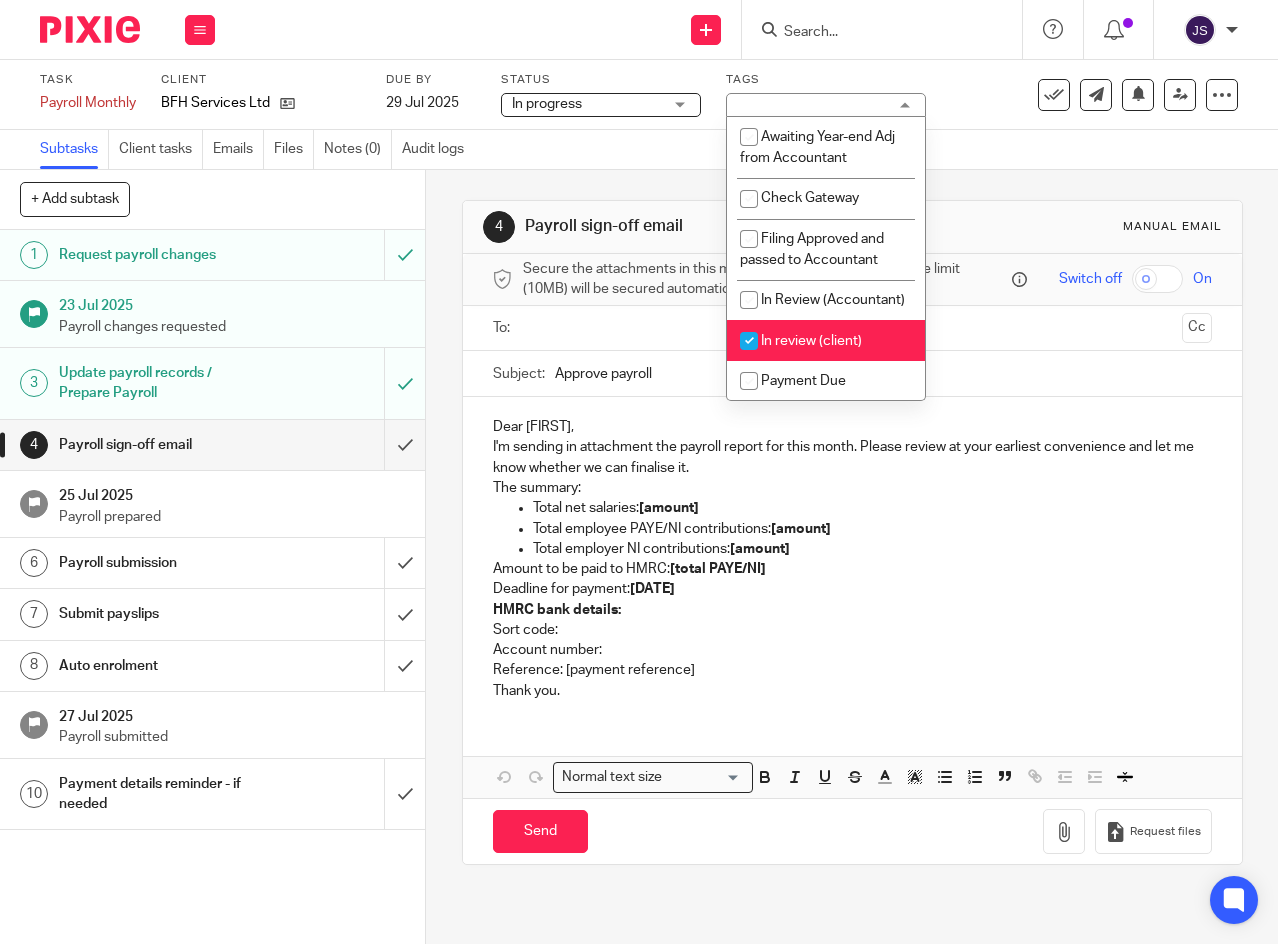 click at bounding box center [749, 341] 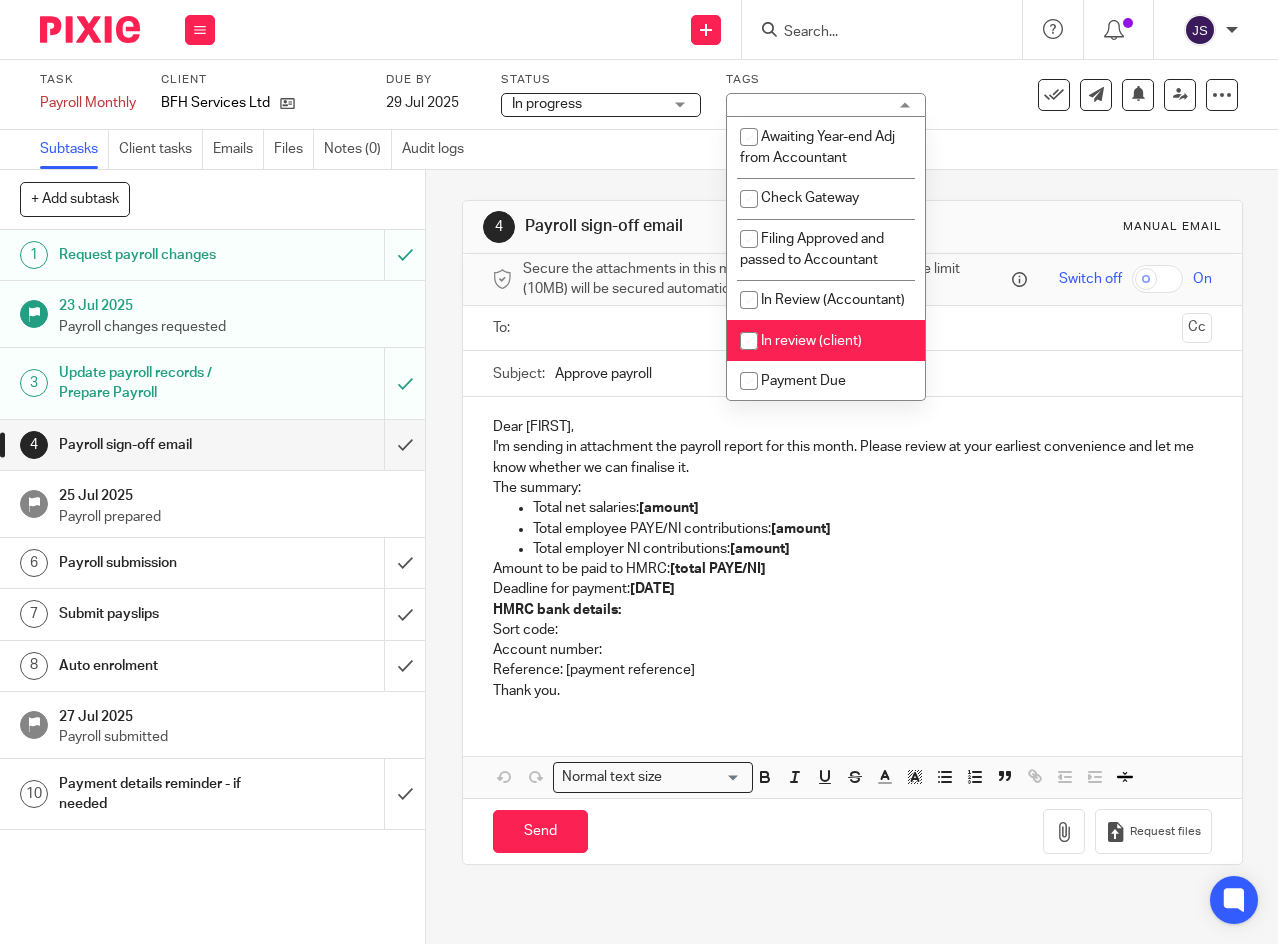 checkbox on "false" 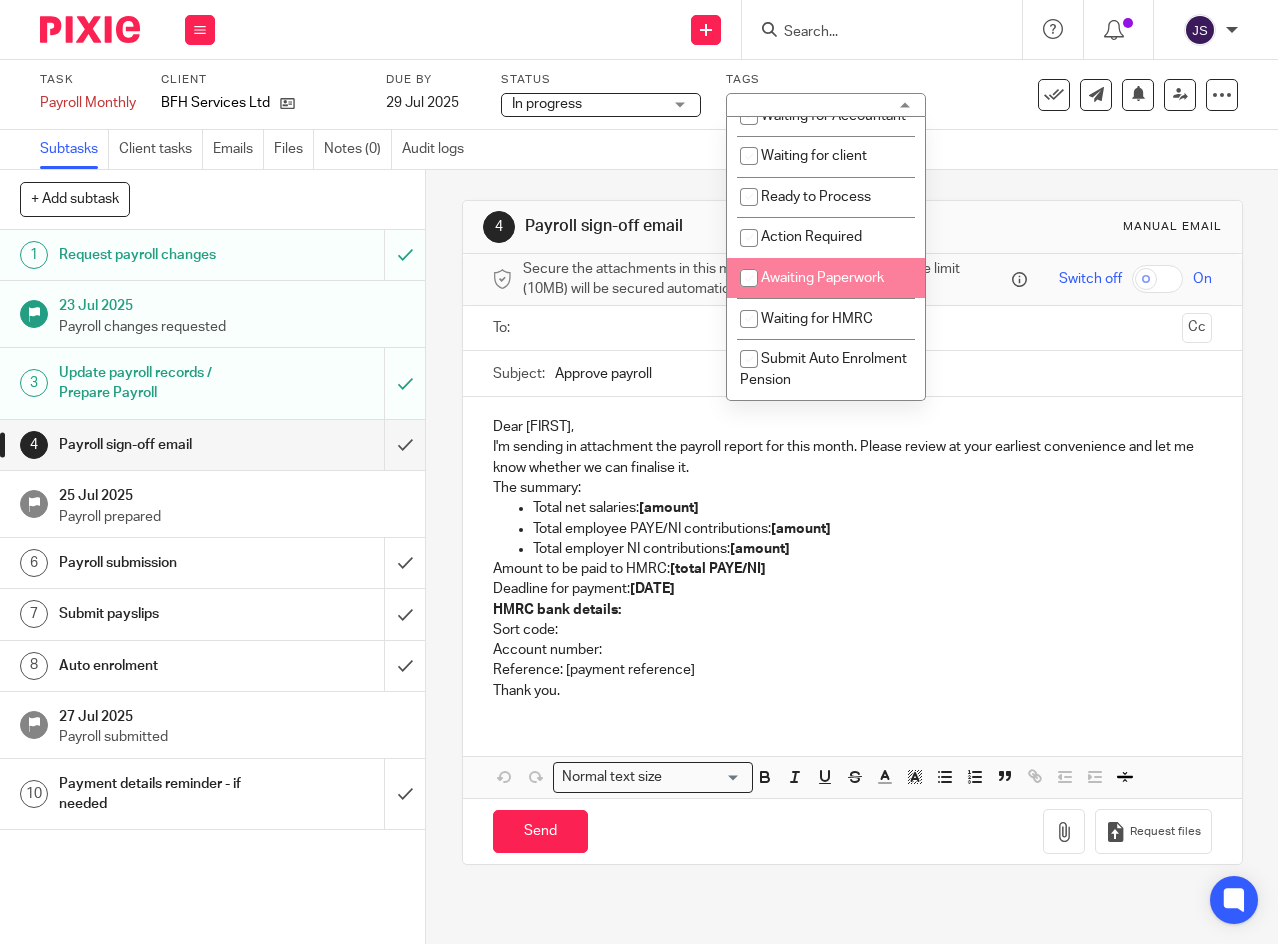 scroll, scrollTop: 469, scrollLeft: 0, axis: vertical 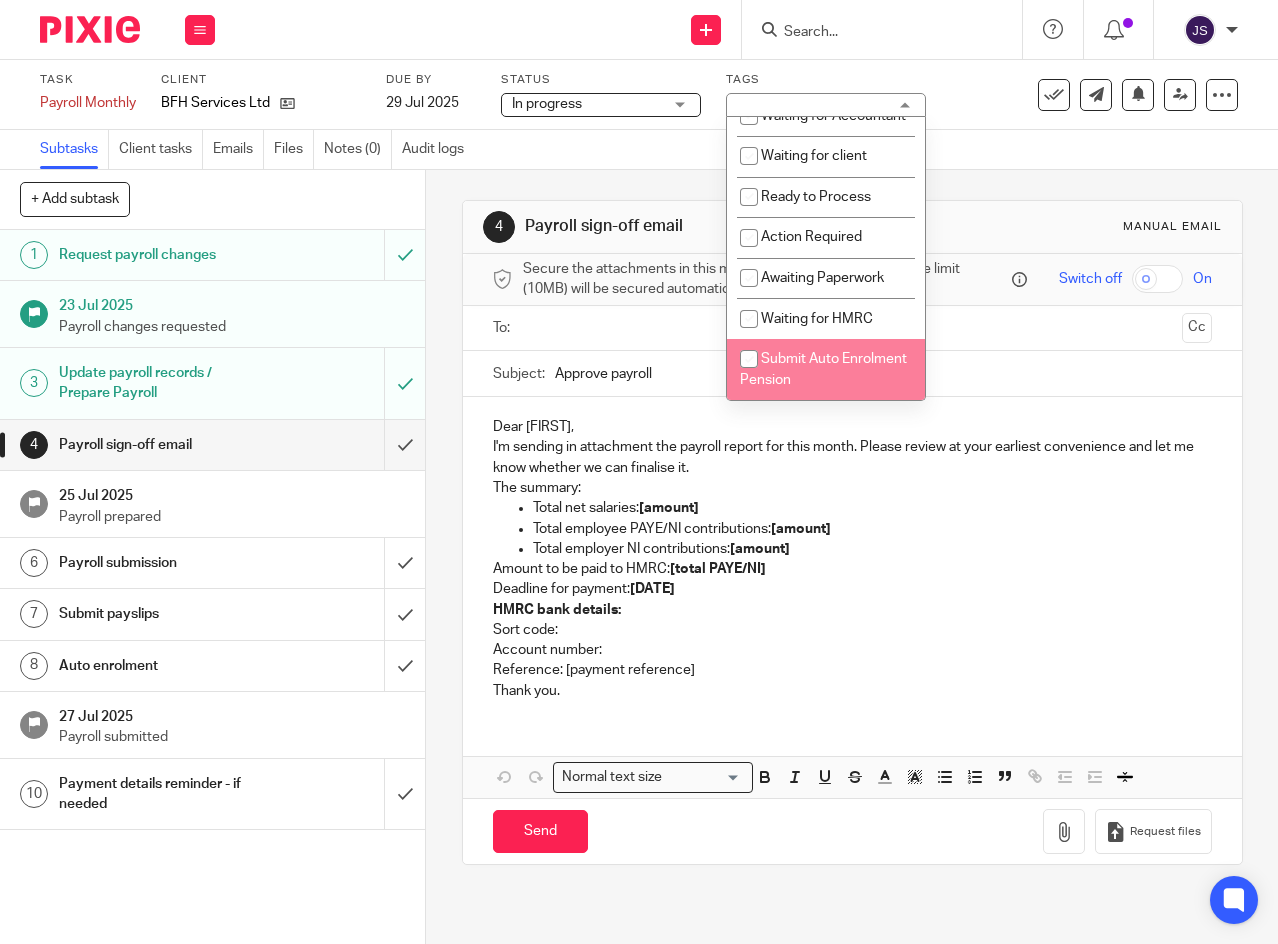 click at bounding box center [749, 359] 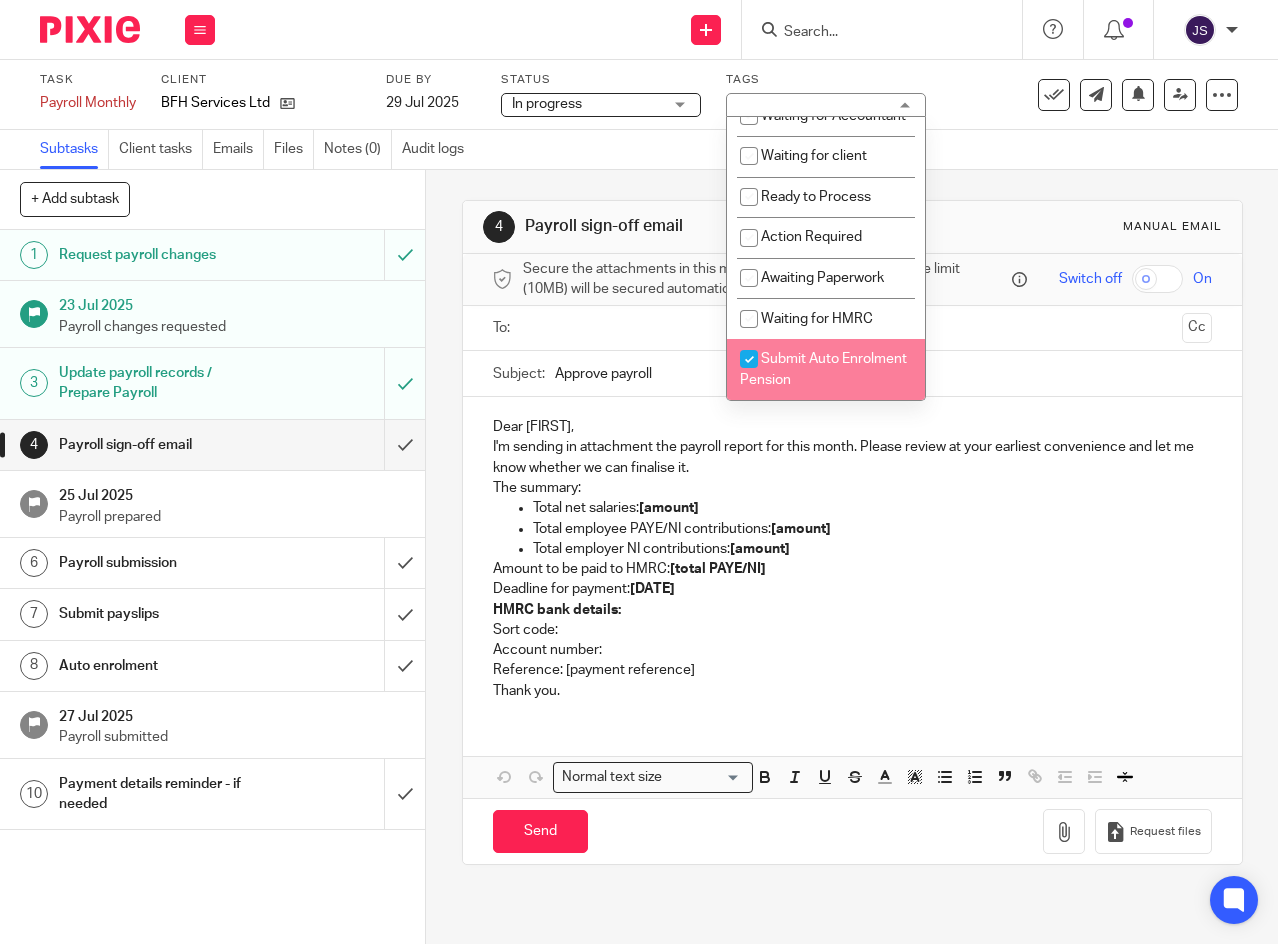 checkbox on "true" 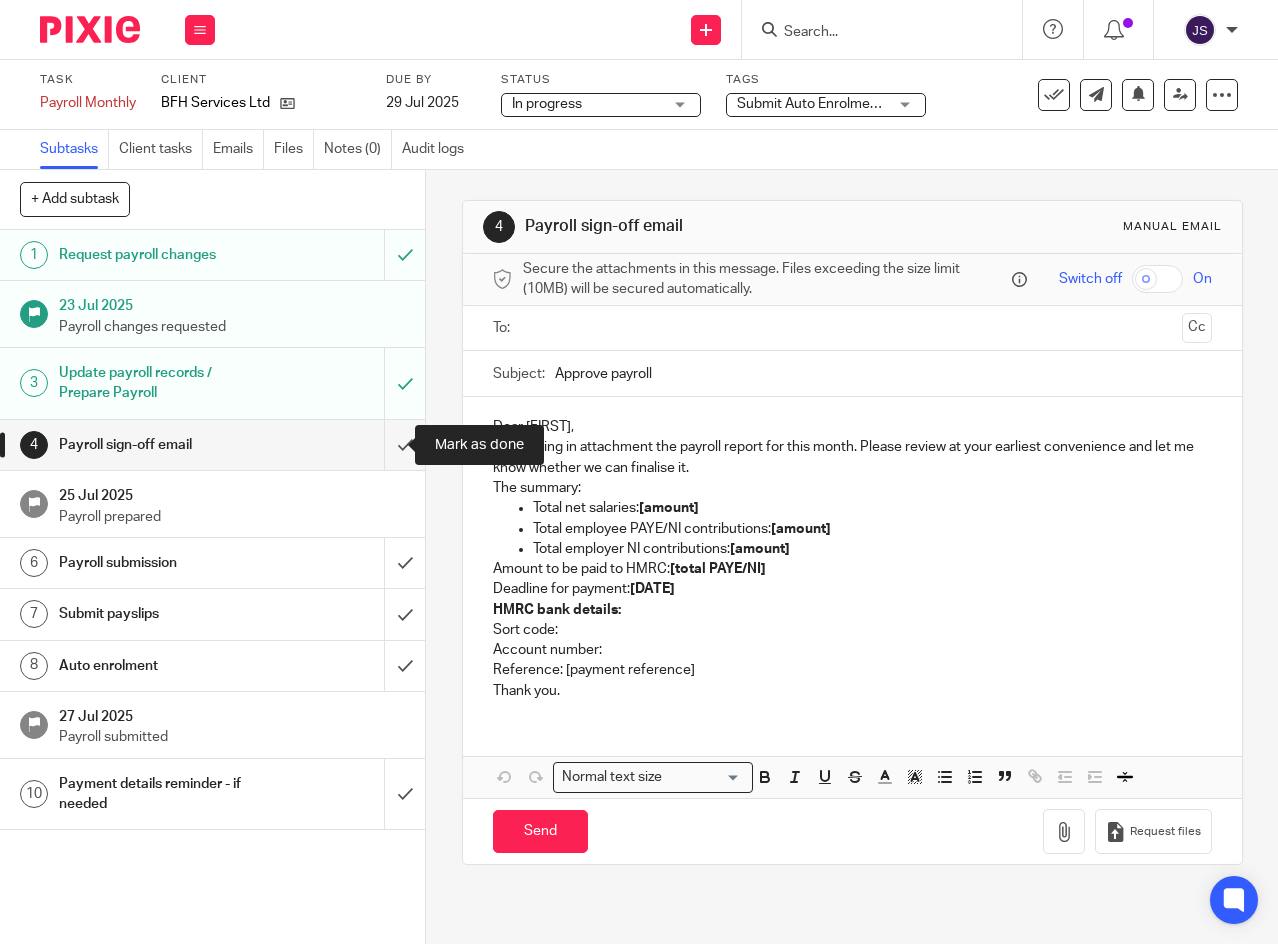 click at bounding box center [212, 445] 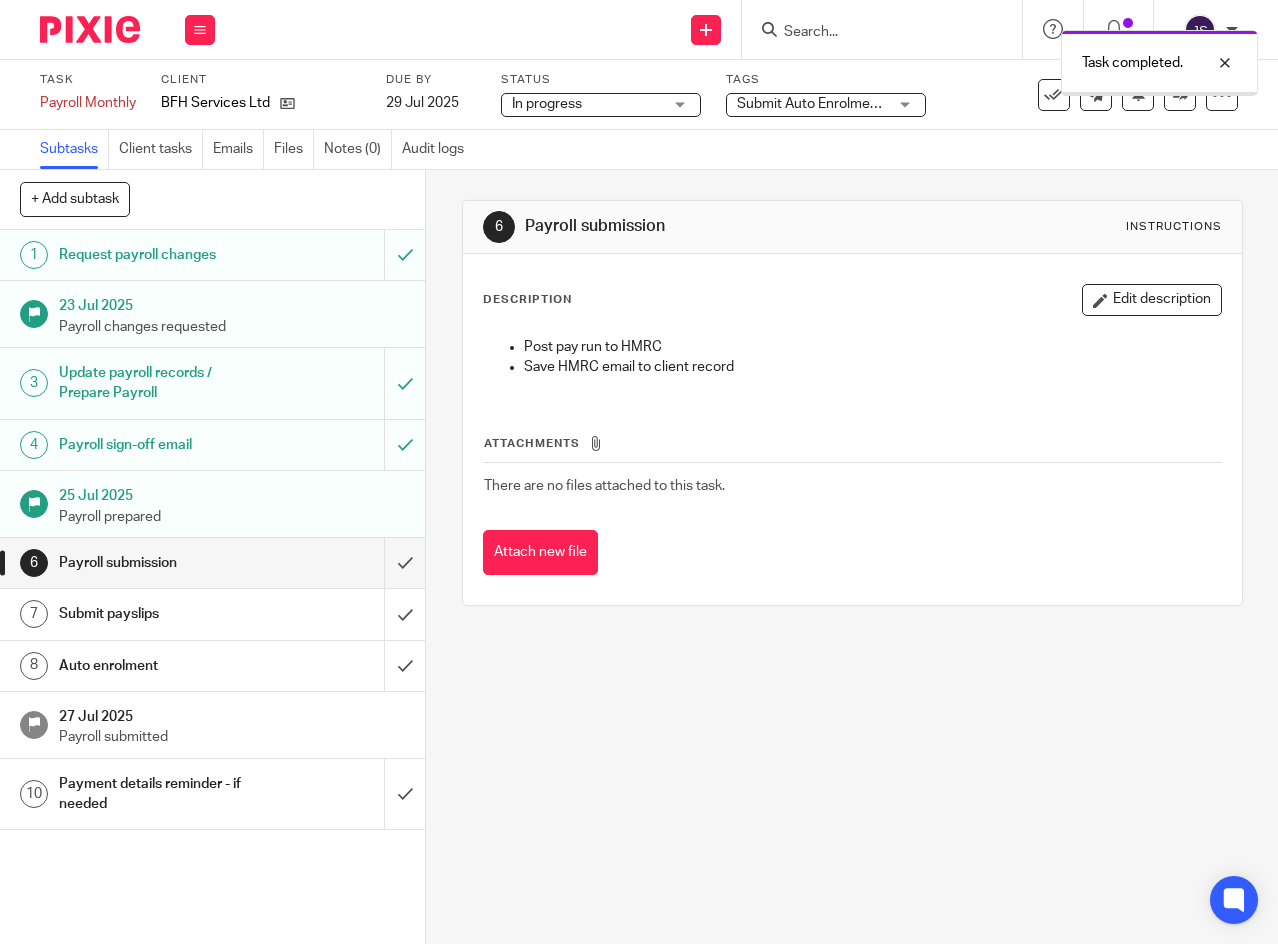 scroll, scrollTop: 0, scrollLeft: 0, axis: both 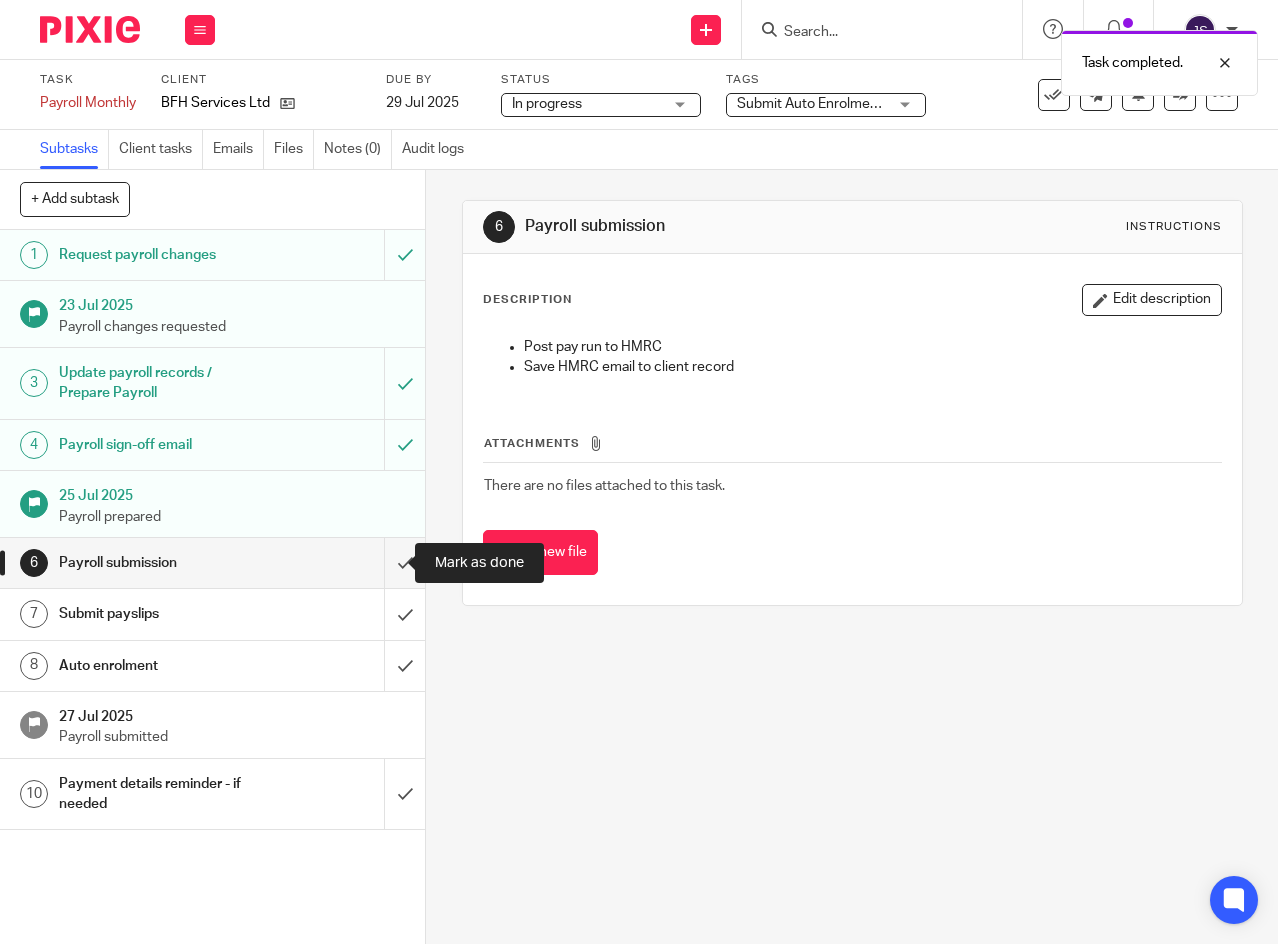 click at bounding box center (212, 563) 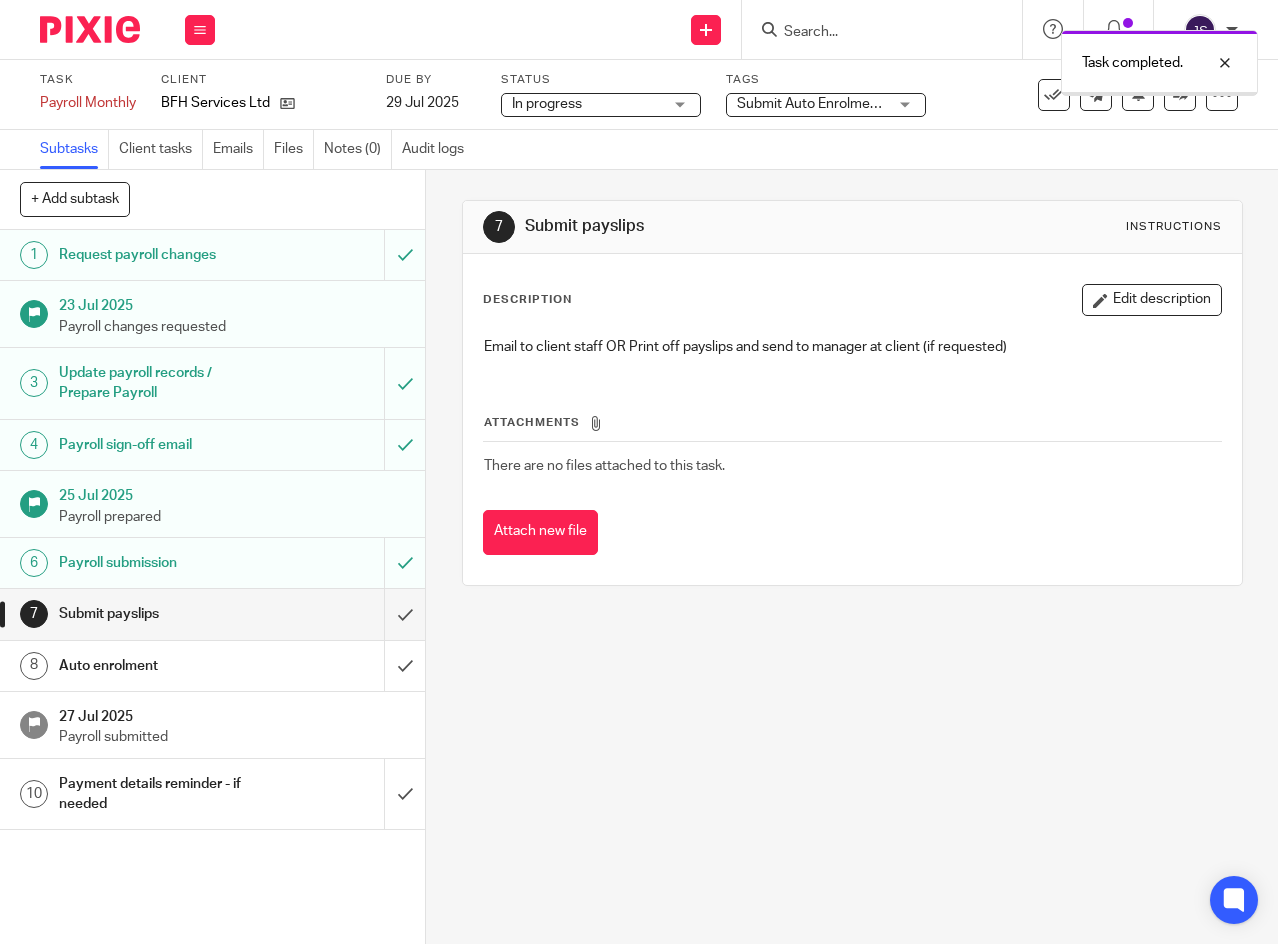 scroll, scrollTop: 0, scrollLeft: 0, axis: both 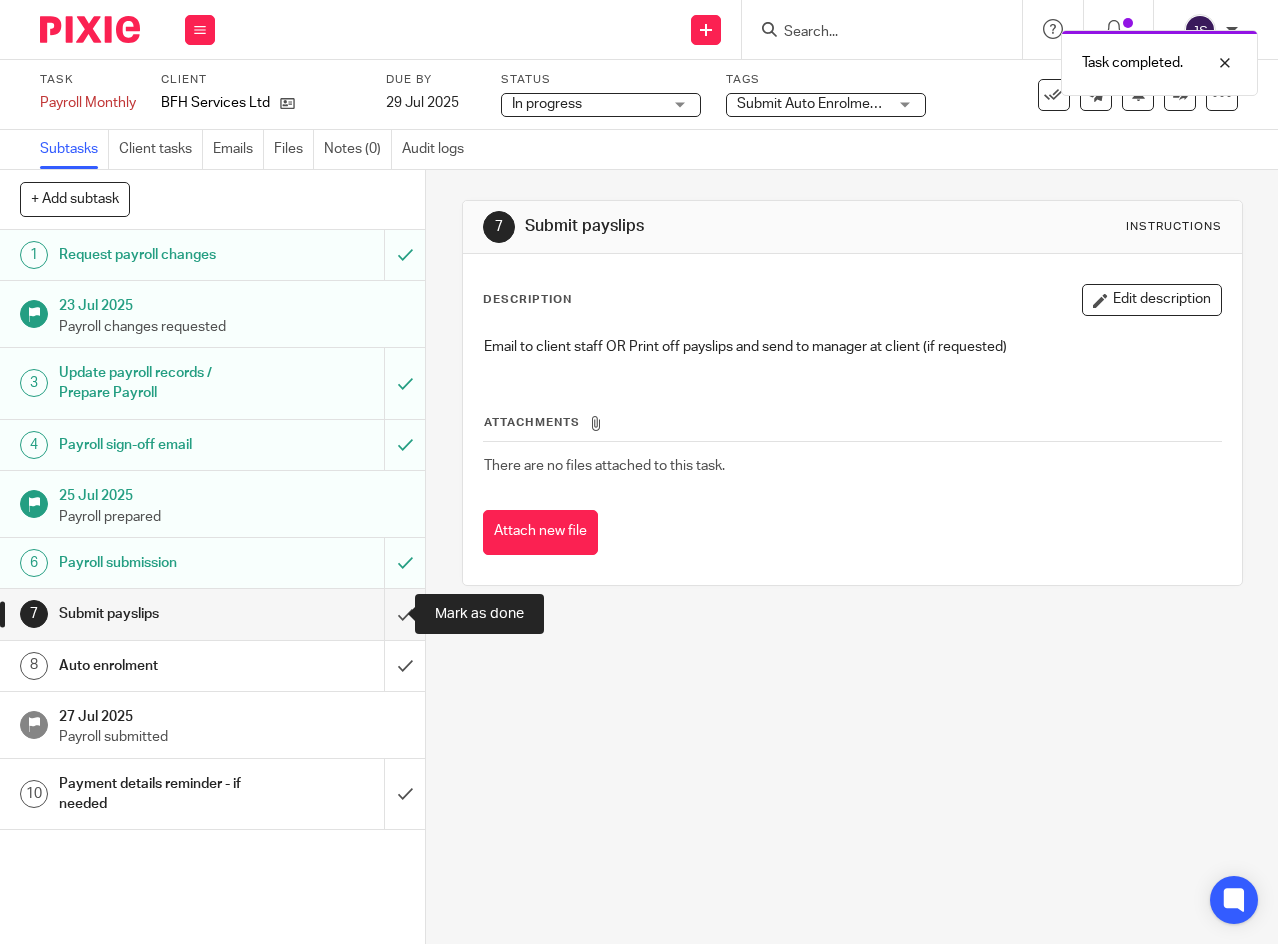 click at bounding box center [212, 614] 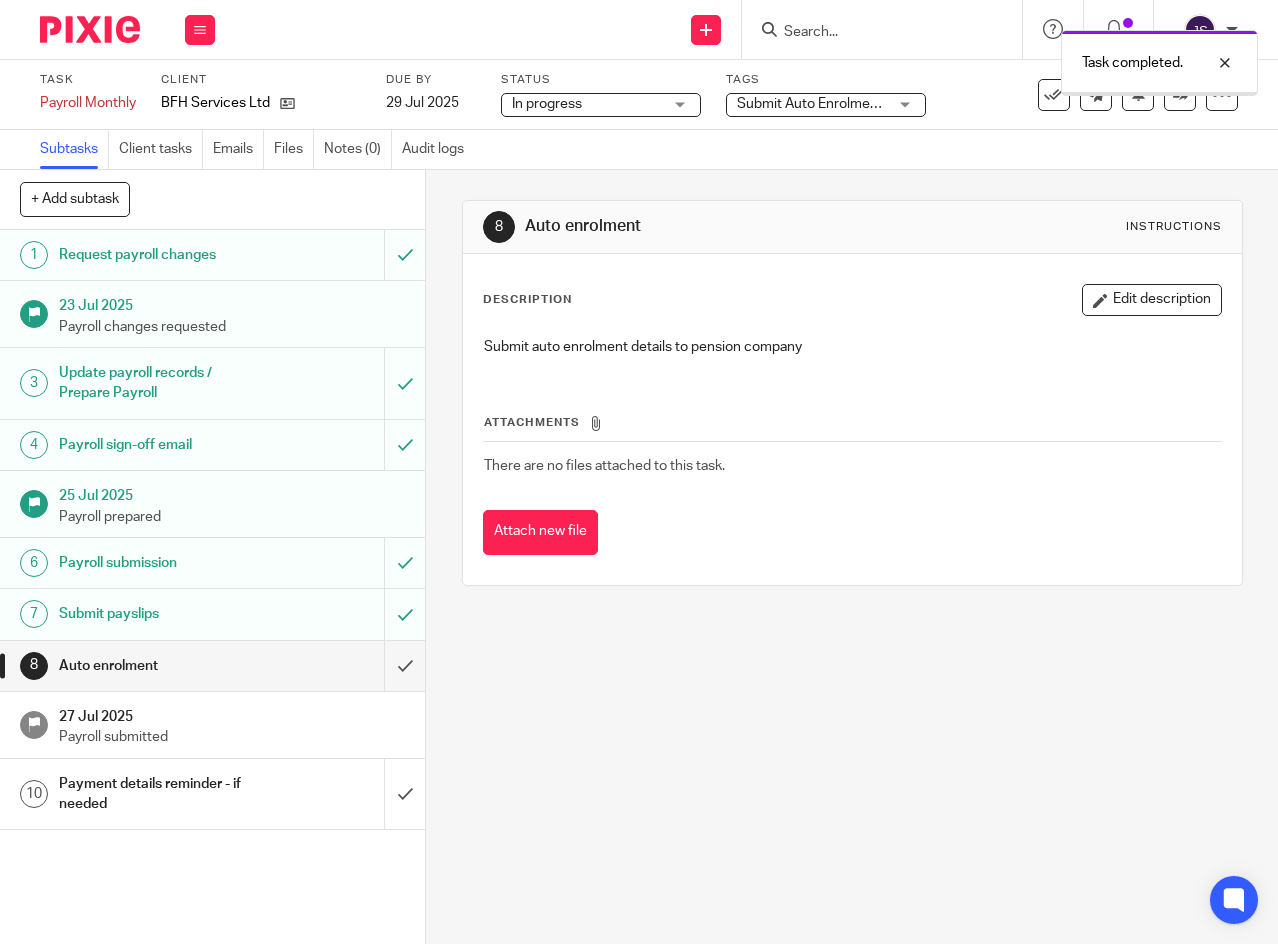scroll, scrollTop: 0, scrollLeft: 0, axis: both 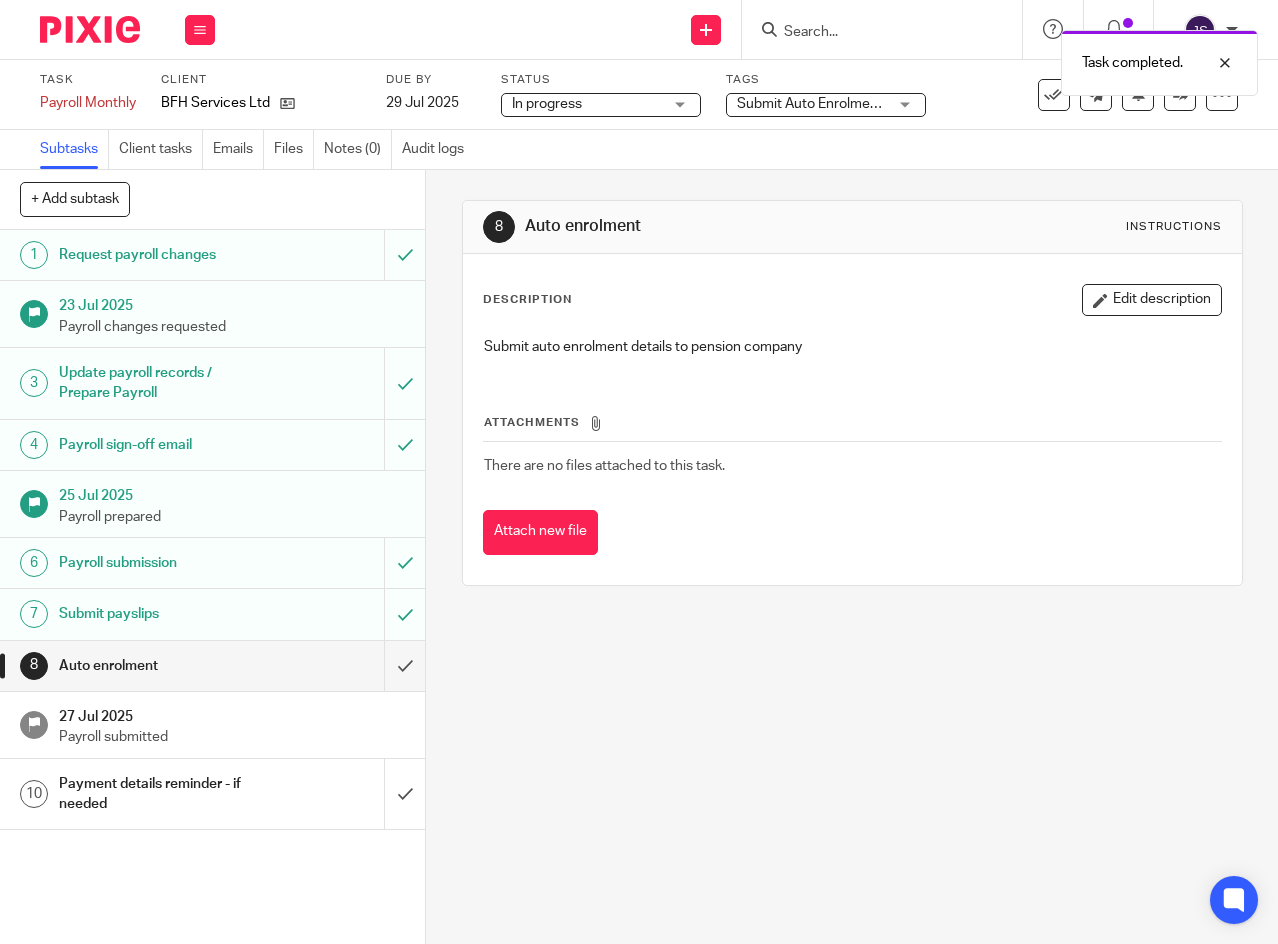click on "29 Jul 2025" at bounding box center (431, 103) 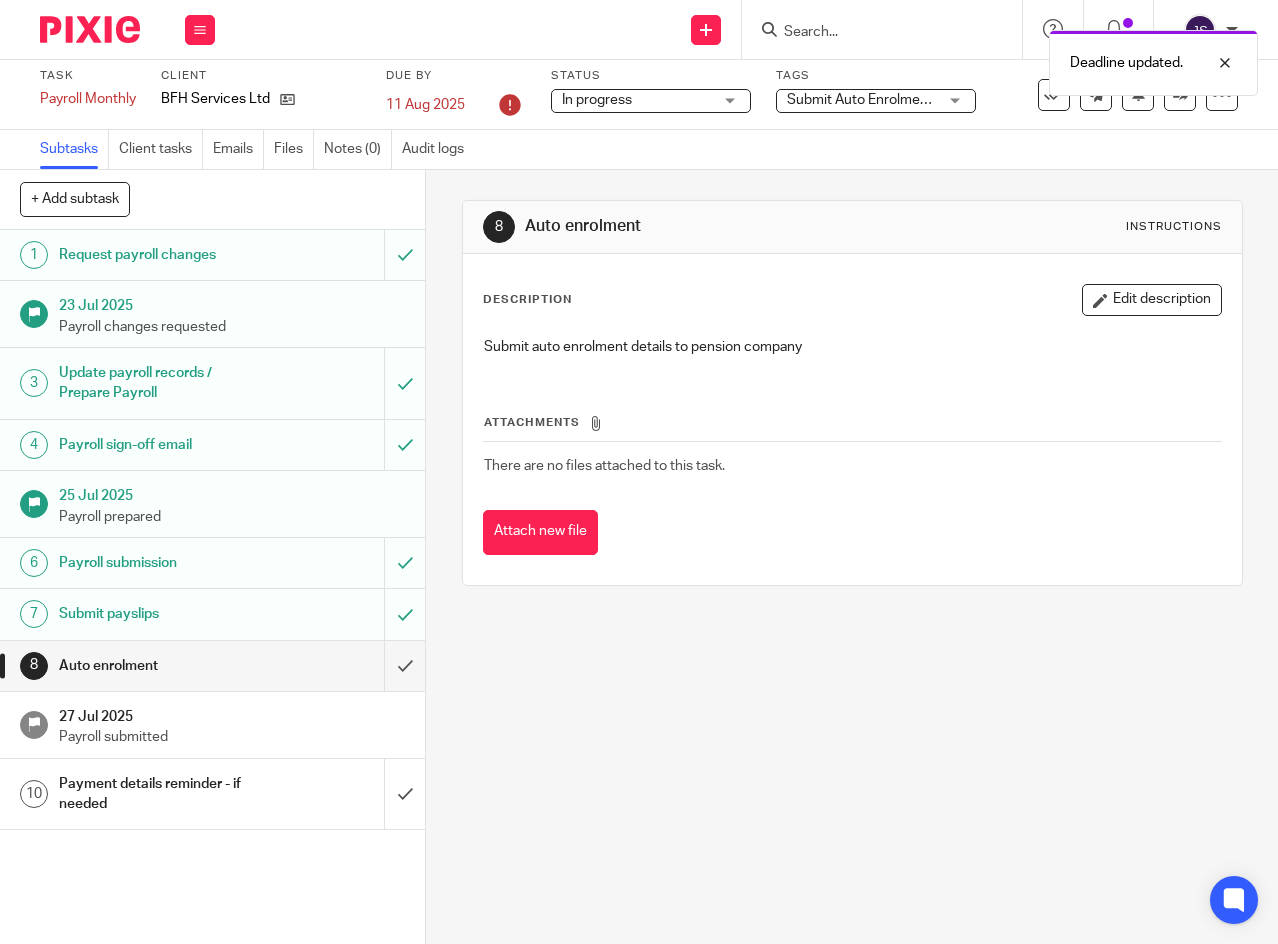 click on "8
Auto enrolment
Instructions
Description
Edit description
Submit auto enrolment details to pension company           Attachments     There are no files attached to this task.   Attach new file" at bounding box center (852, 557) 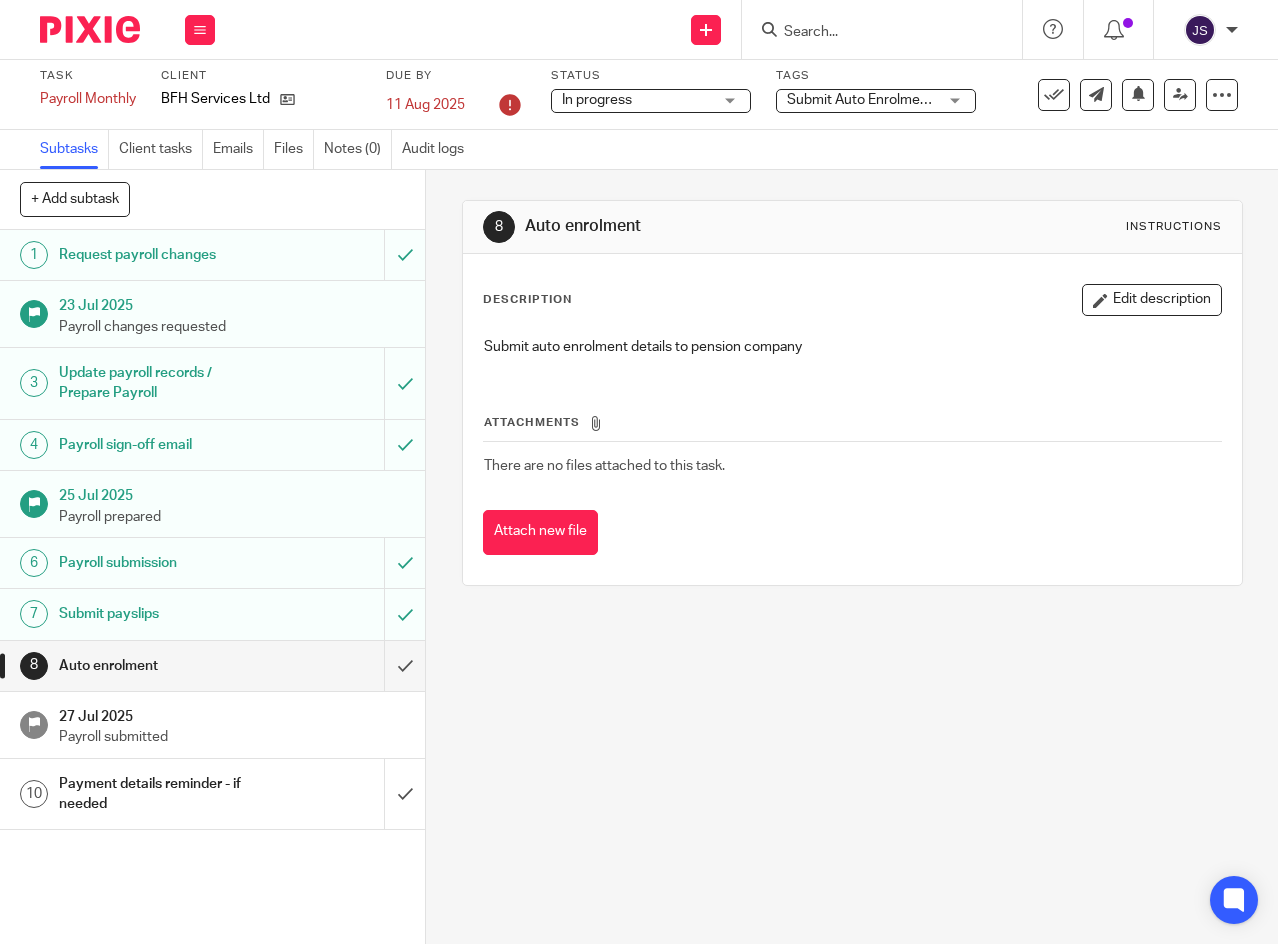 click at bounding box center (200, 30) 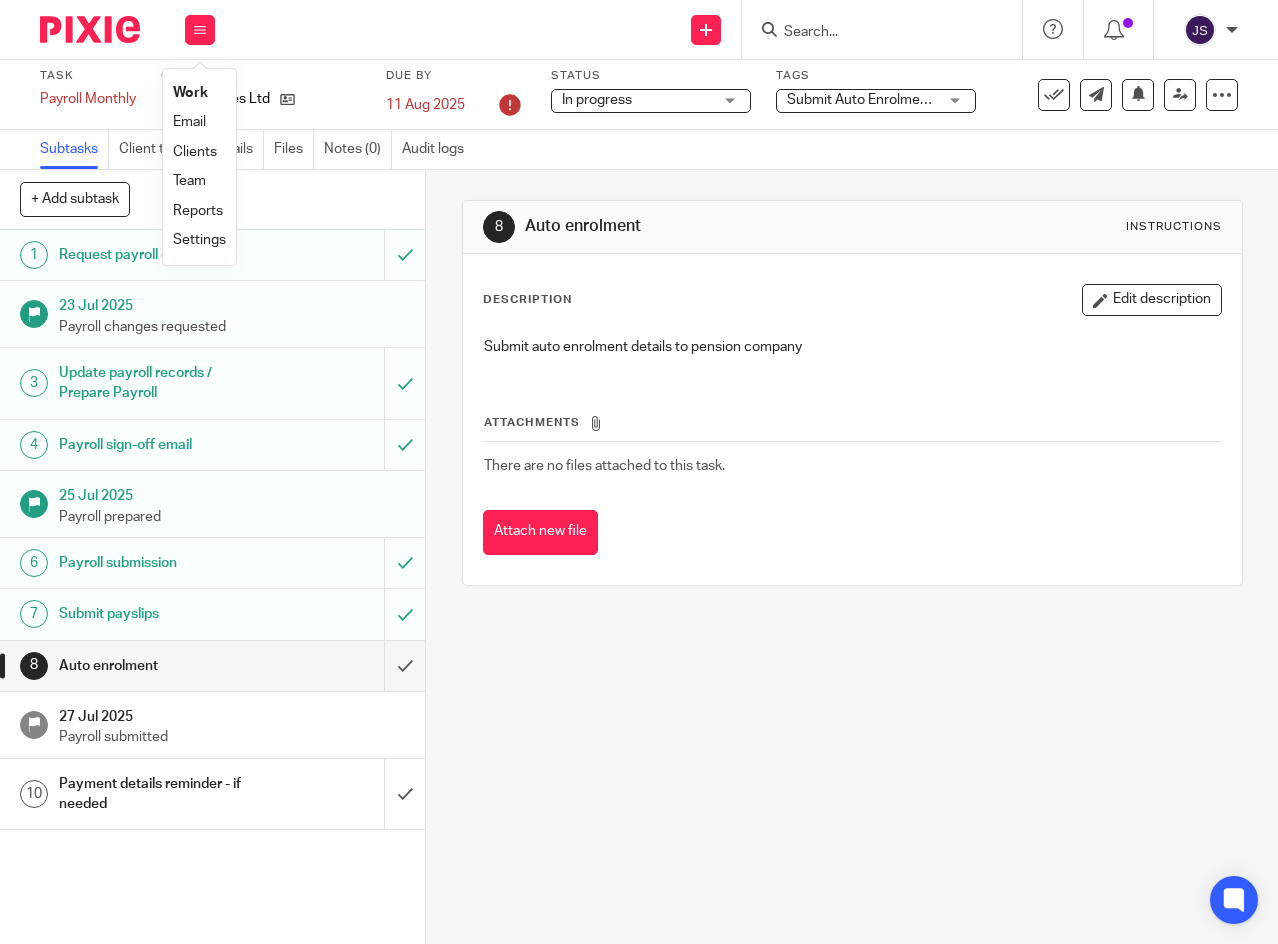 click on "Work" at bounding box center (190, 93) 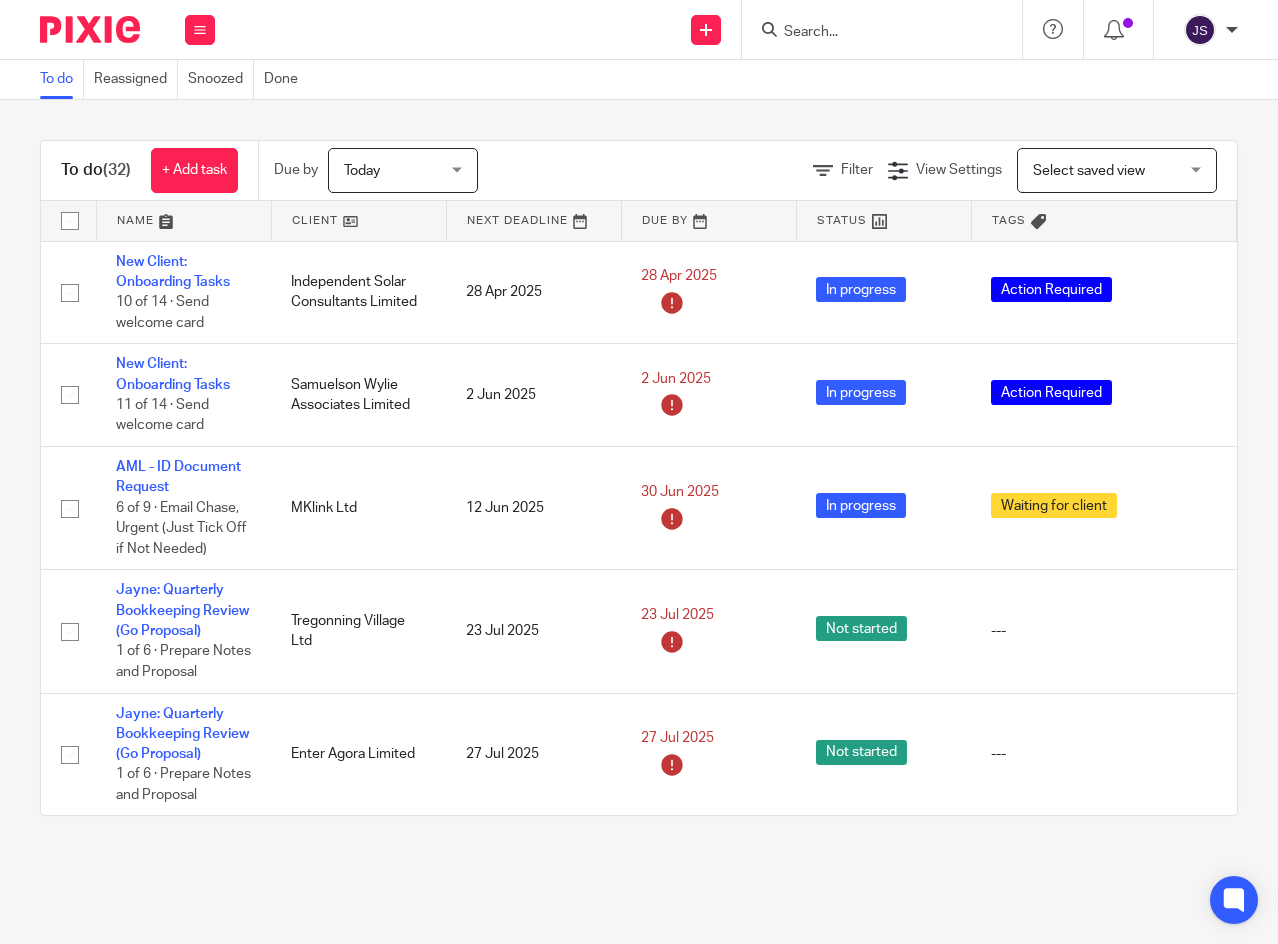 scroll, scrollTop: 0, scrollLeft: 0, axis: both 